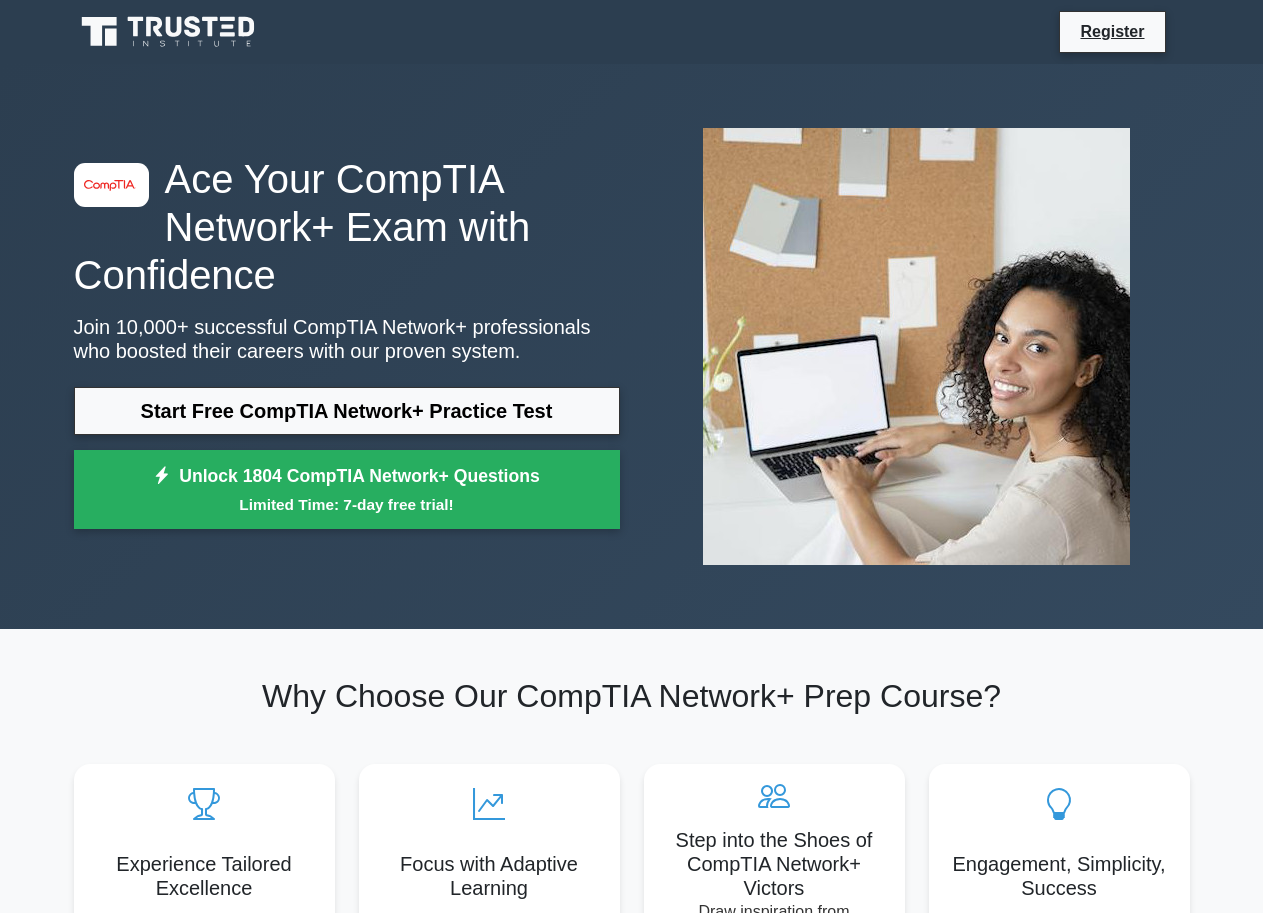 scroll, scrollTop: 0, scrollLeft: 0, axis: both 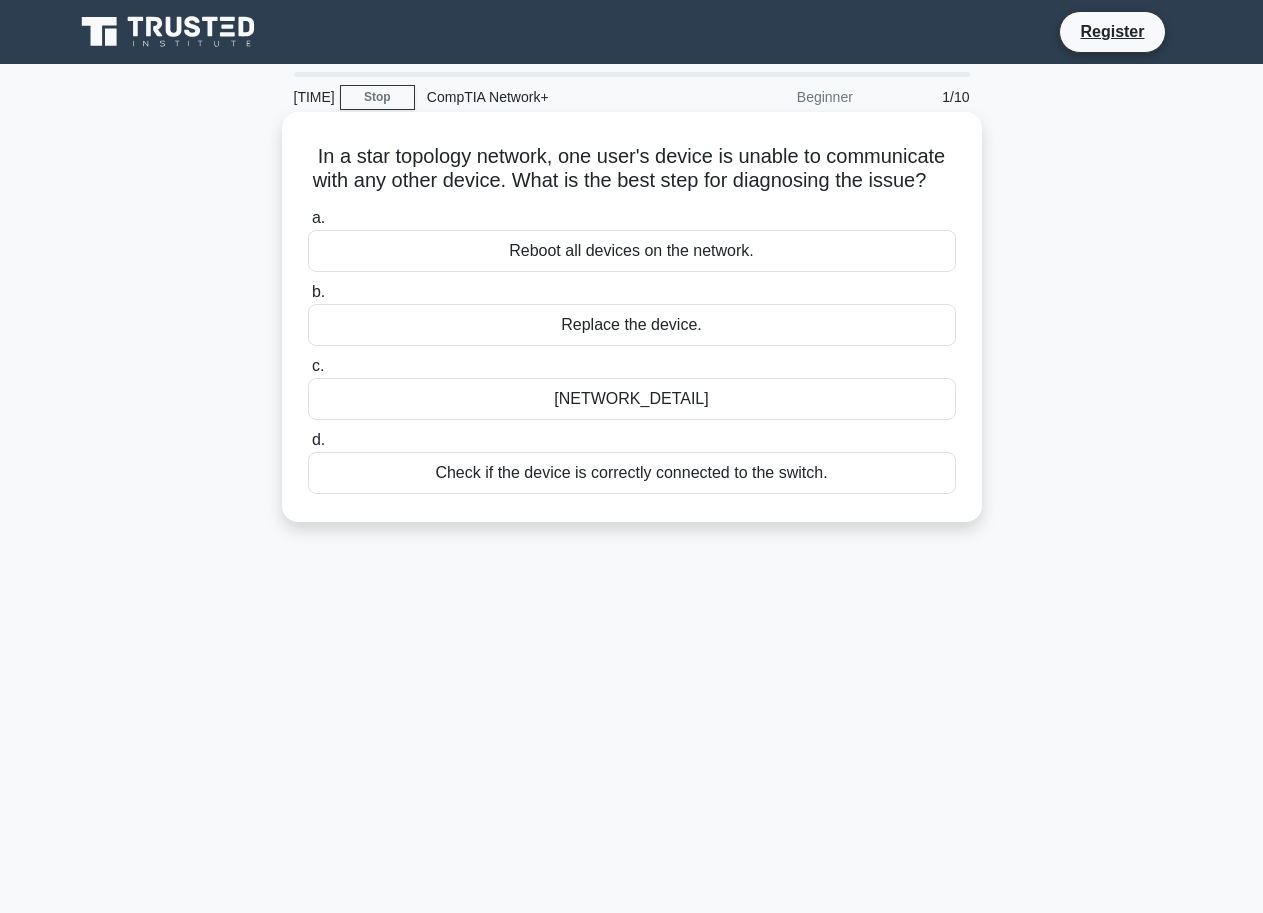 click on "Check if the device is correctly connected to the switch." at bounding box center (632, 473) 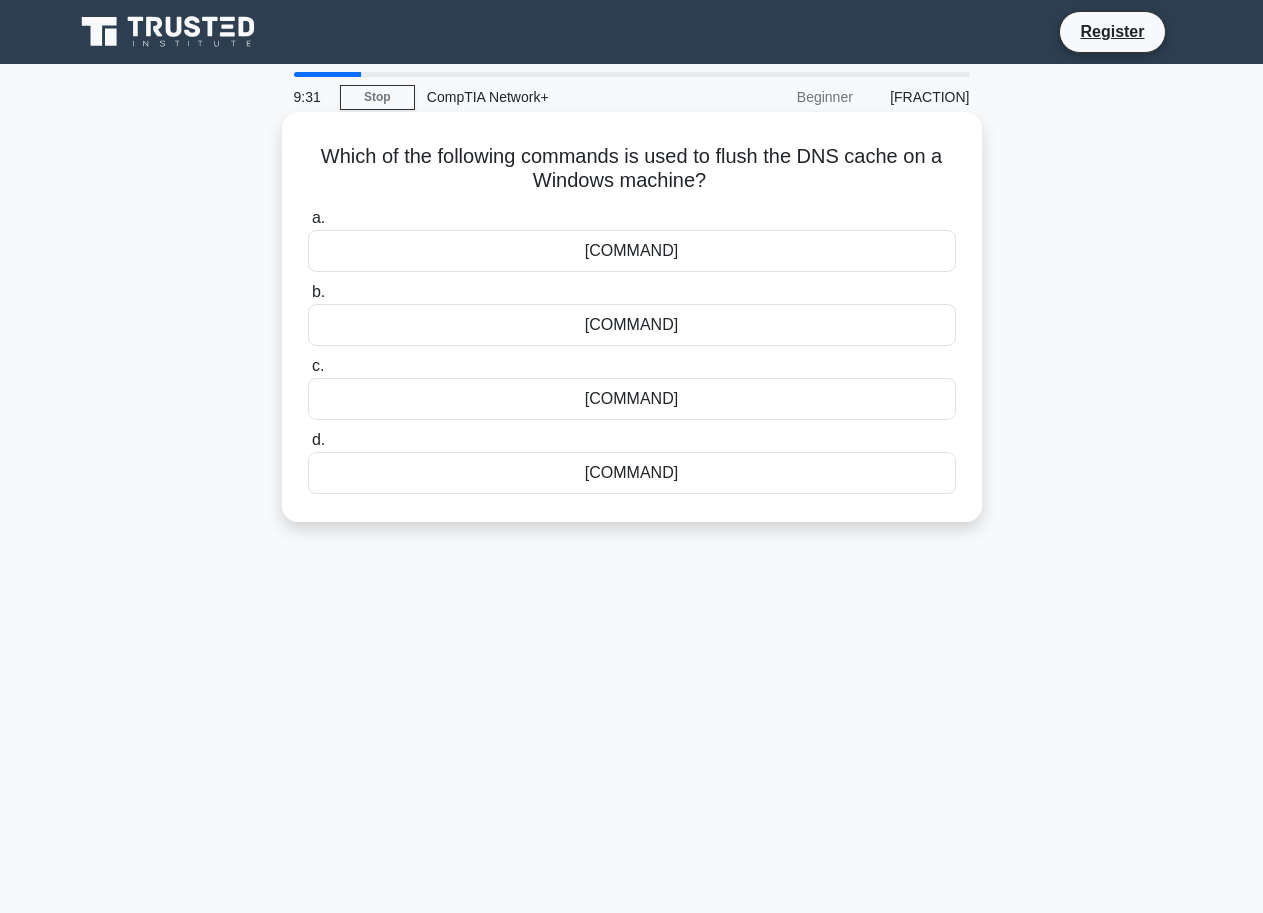 click on "ipconfig /flushdns" at bounding box center [632, 325] 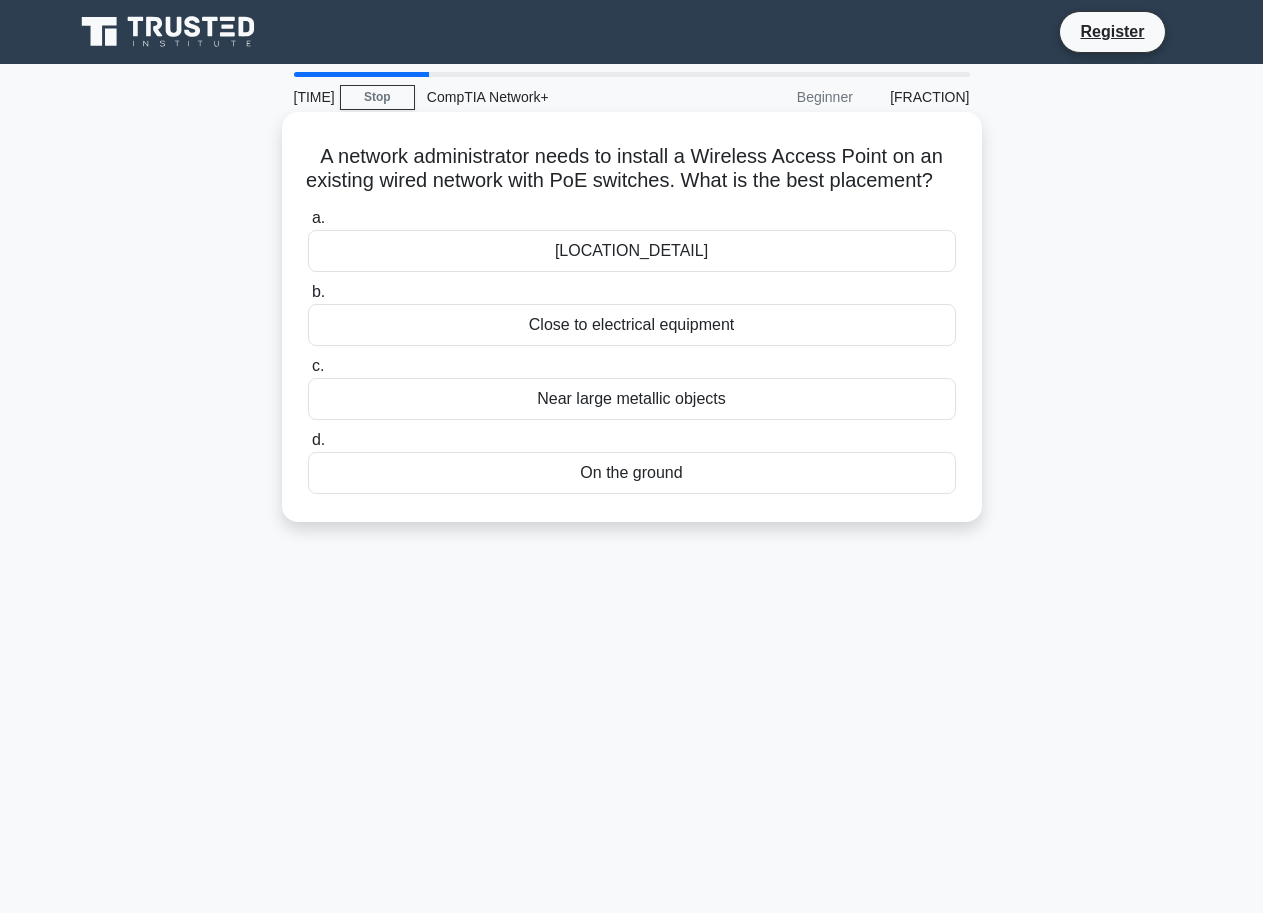 drag, startPoint x: 632, startPoint y: 274, endPoint x: 694, endPoint y: 295, distance: 65.459915 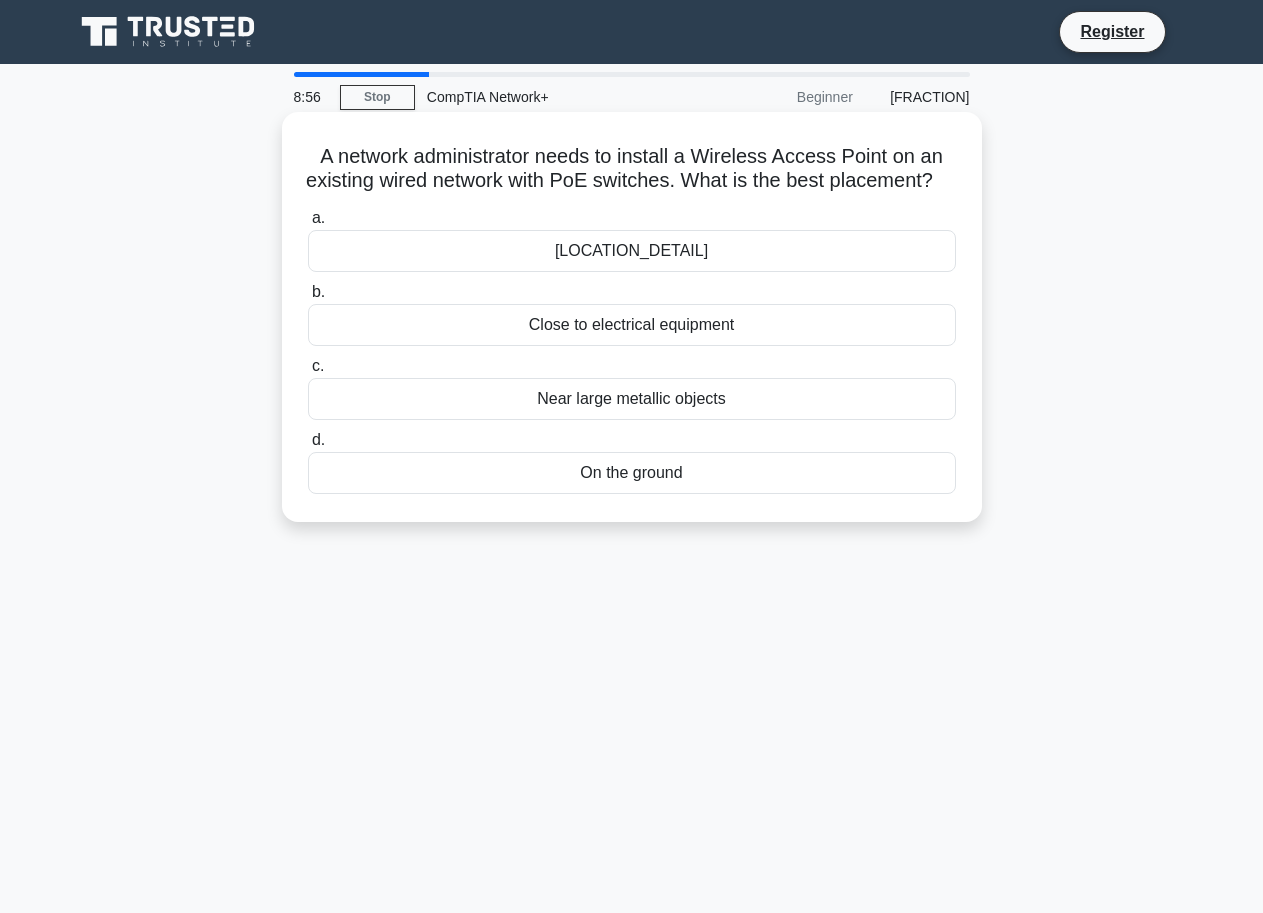 click on "Above head height in an open area" at bounding box center [632, 251] 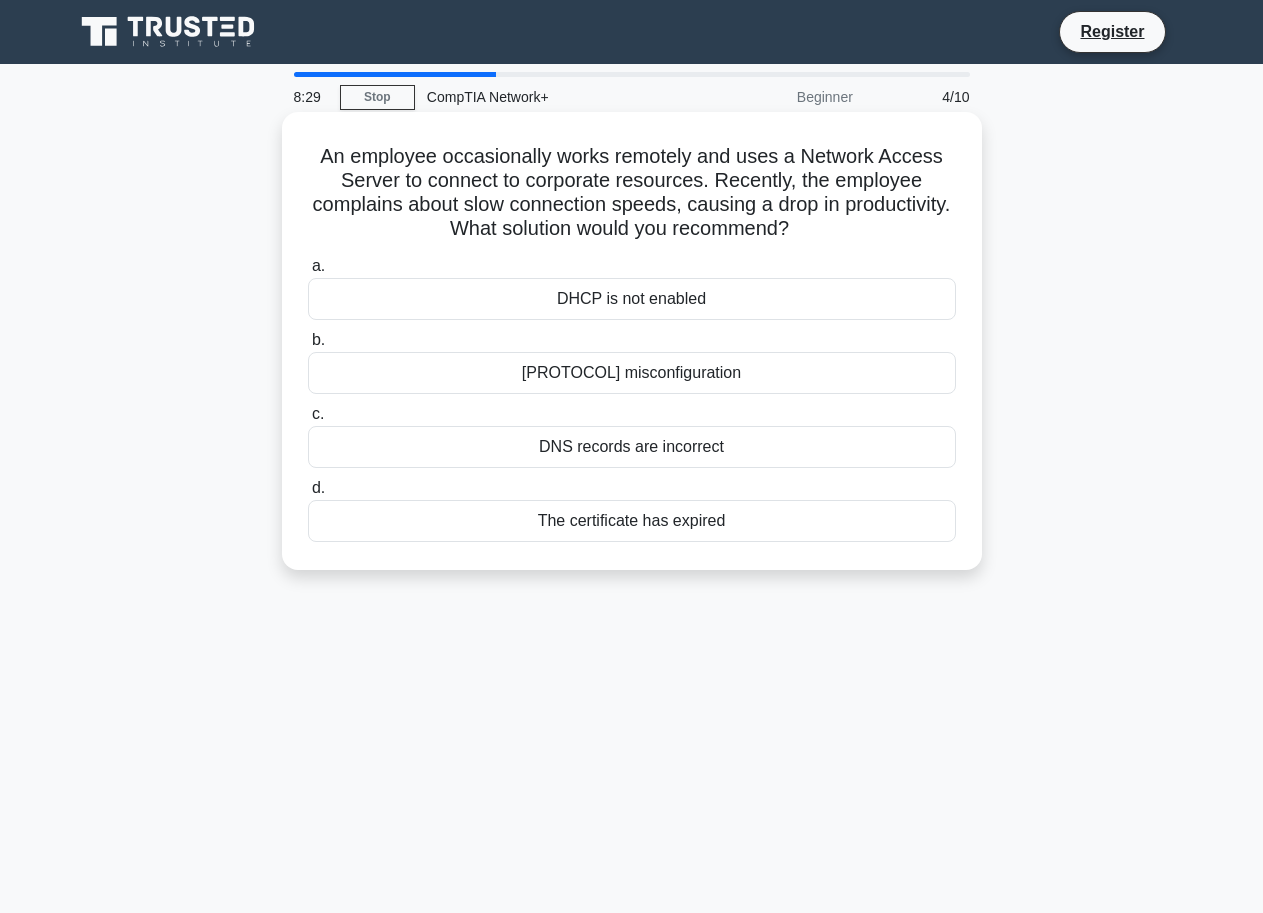 click on "c.
DNS records are incorrect" at bounding box center [632, 435] 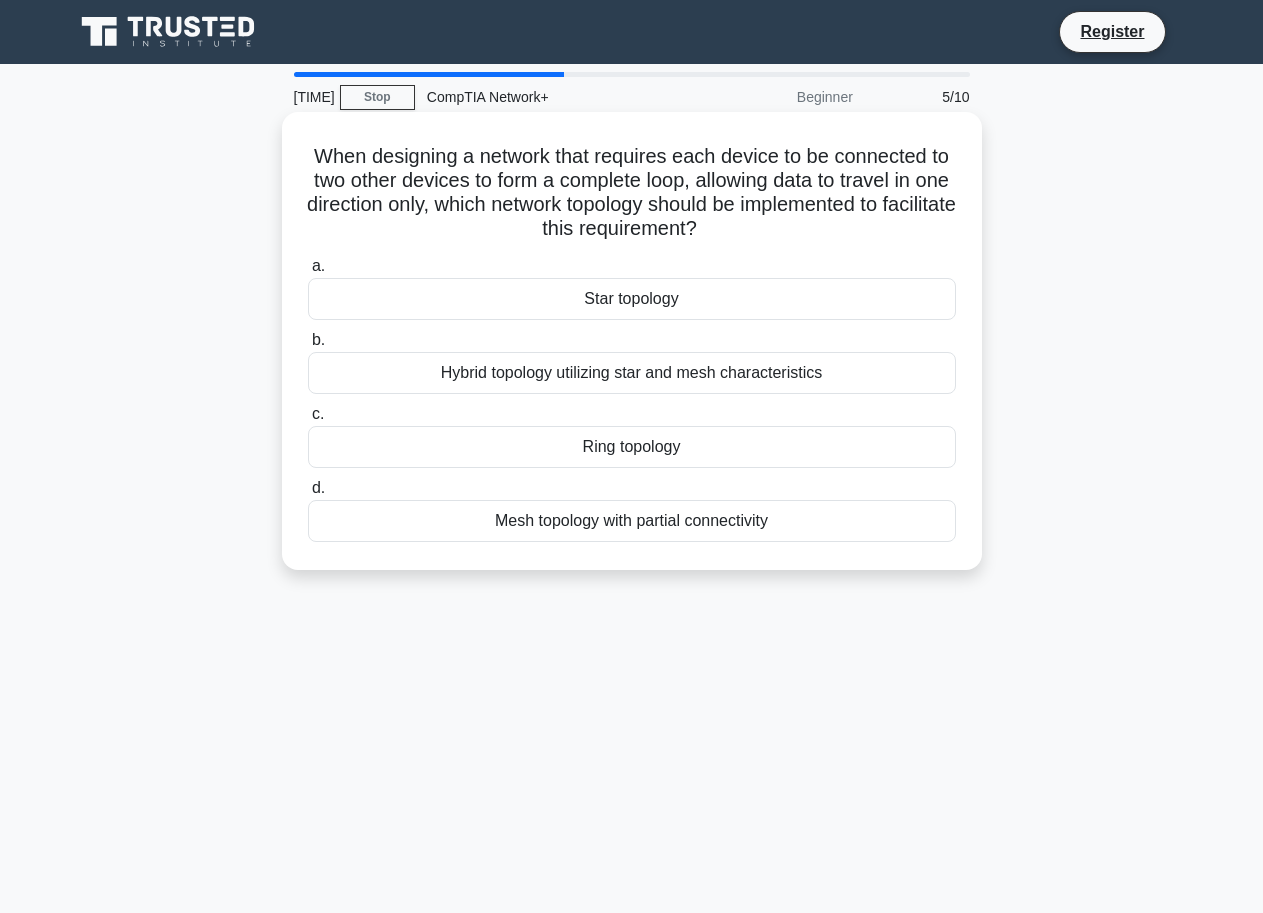 click on "Star topology" at bounding box center (632, 299) 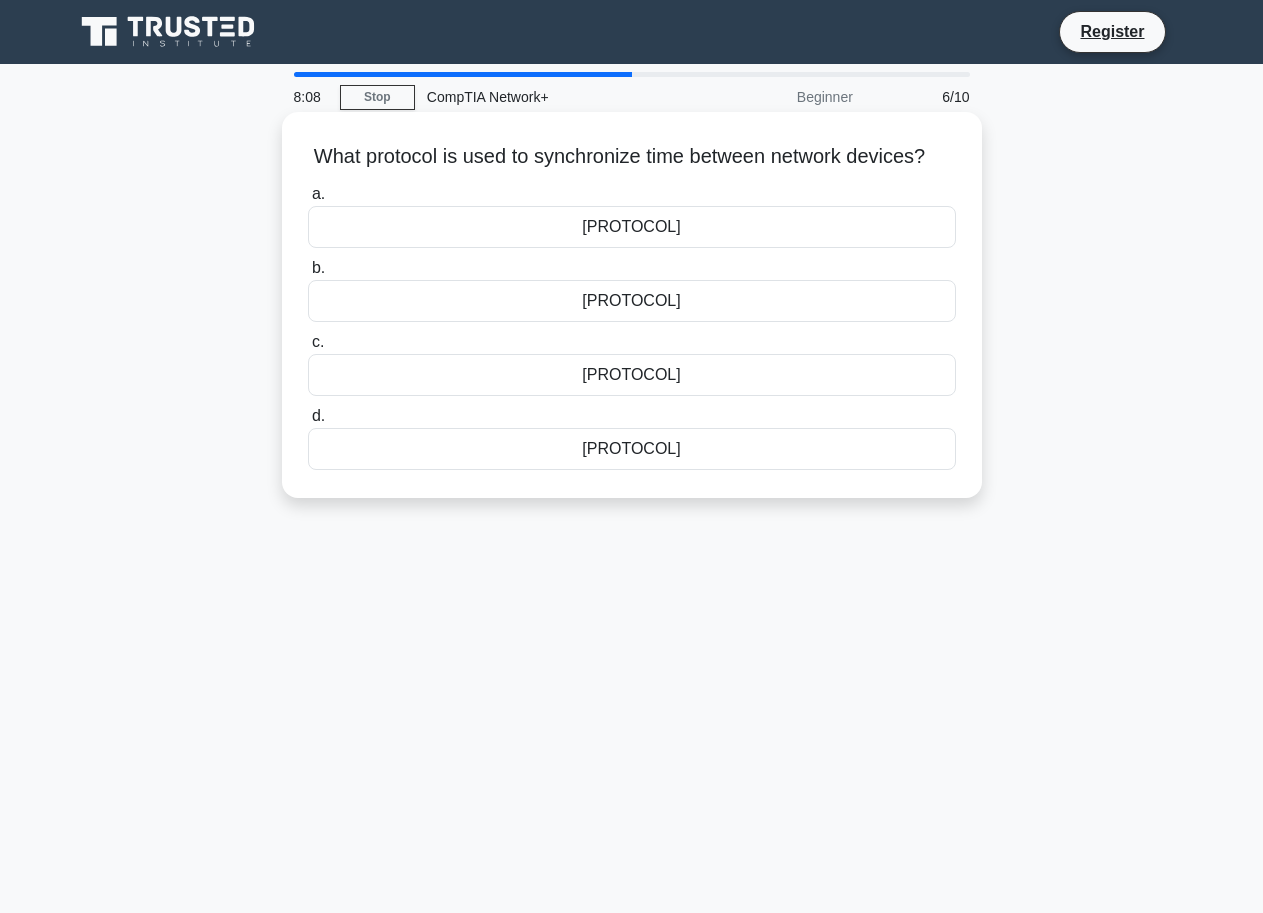 click on "SMTP" at bounding box center (632, 301) 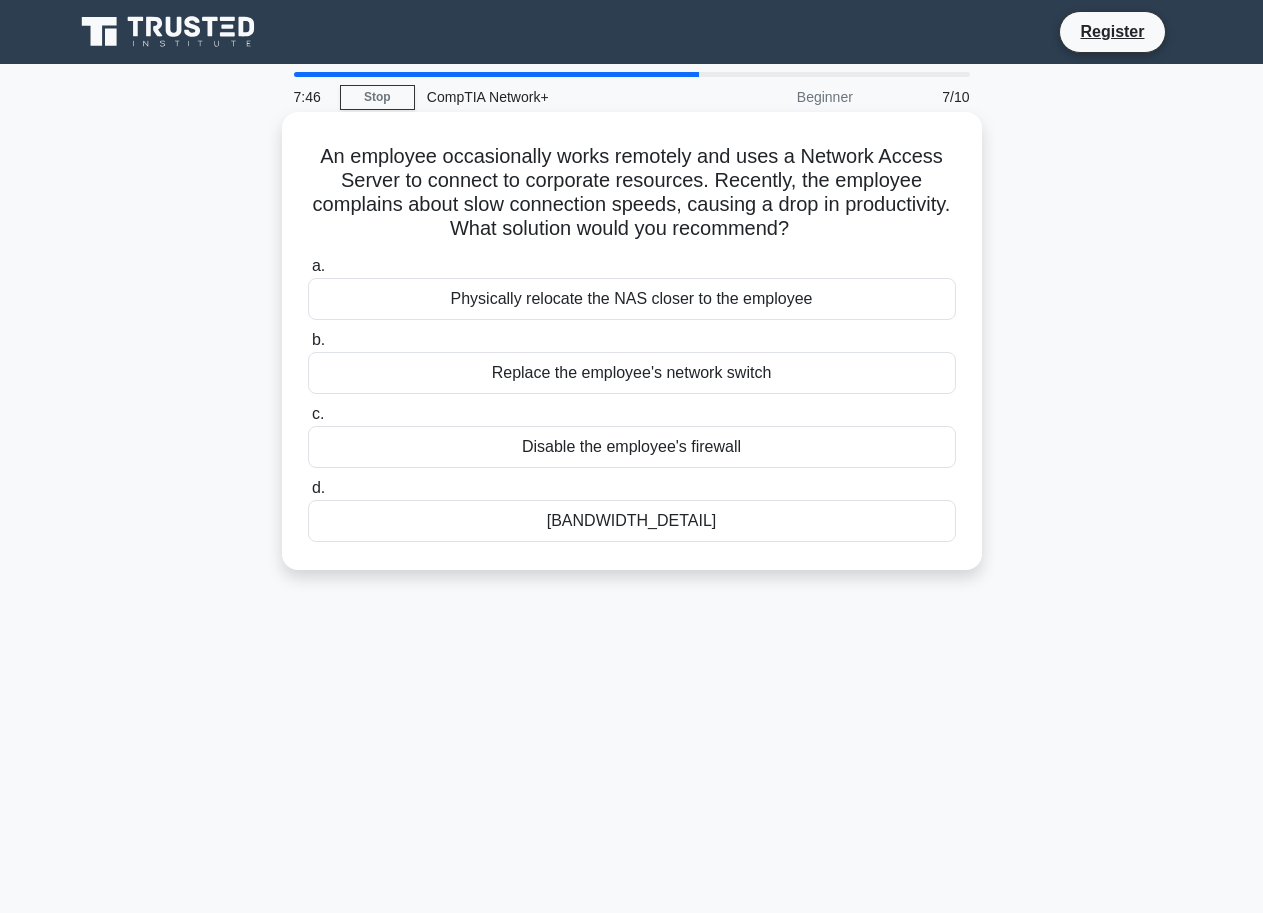 click on "Upgrade the employee's remote connection to a better bandwidth option" at bounding box center [632, 521] 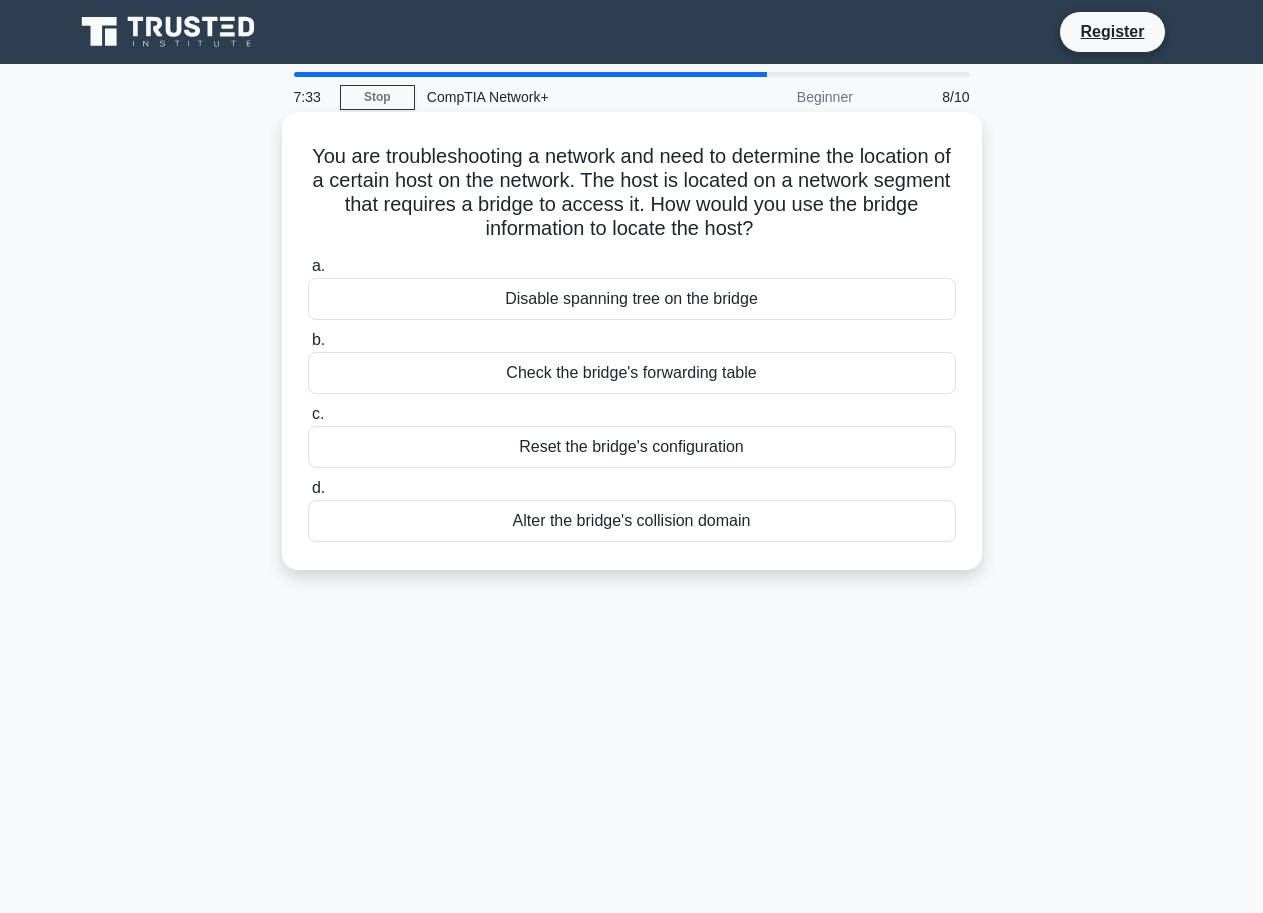 click on "a.
Disable spanning tree on the bridge
b.
Check the bridge's forwarding table
c." at bounding box center (632, 398) 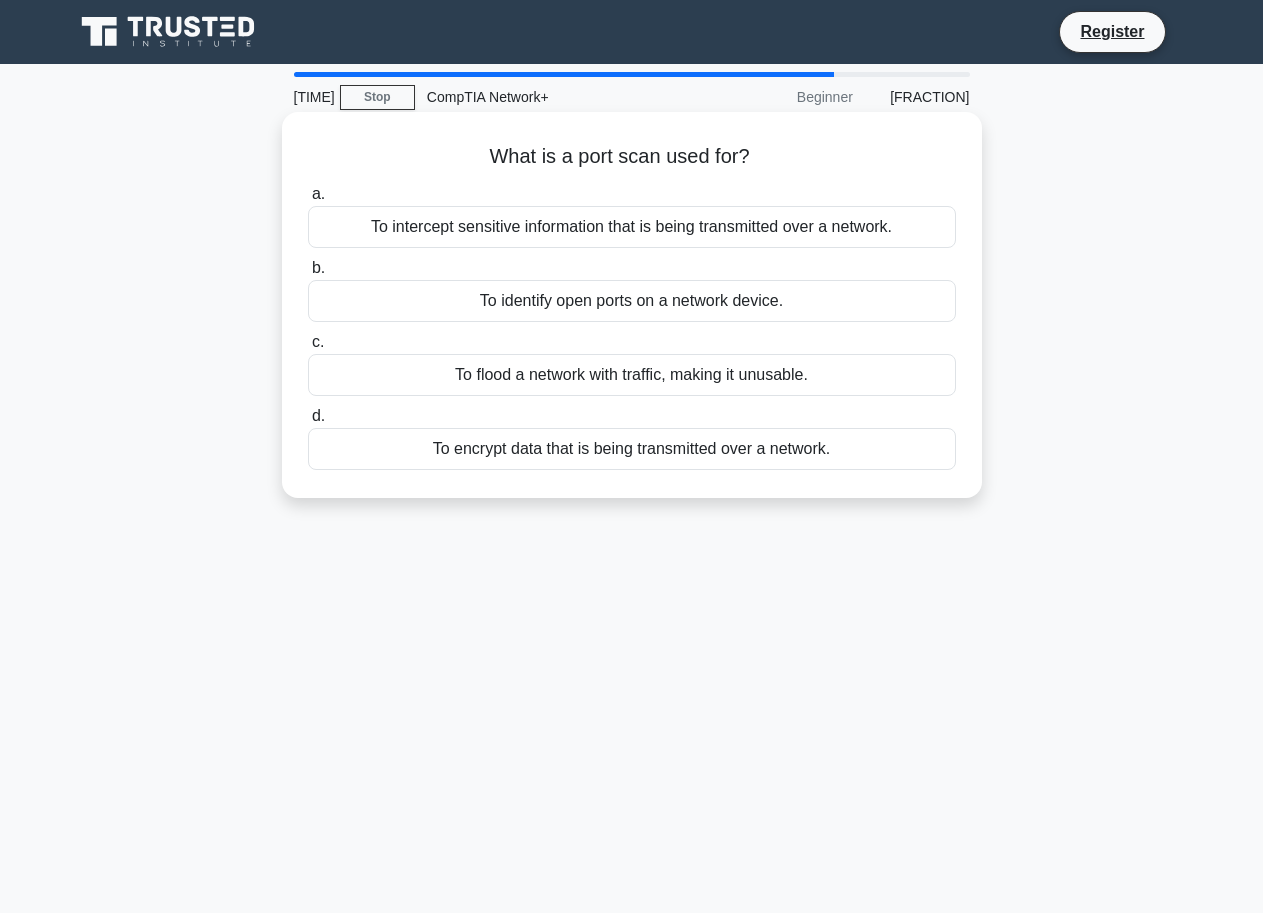 click on "To flood a network with traffic, making it unusable." at bounding box center (632, 375) 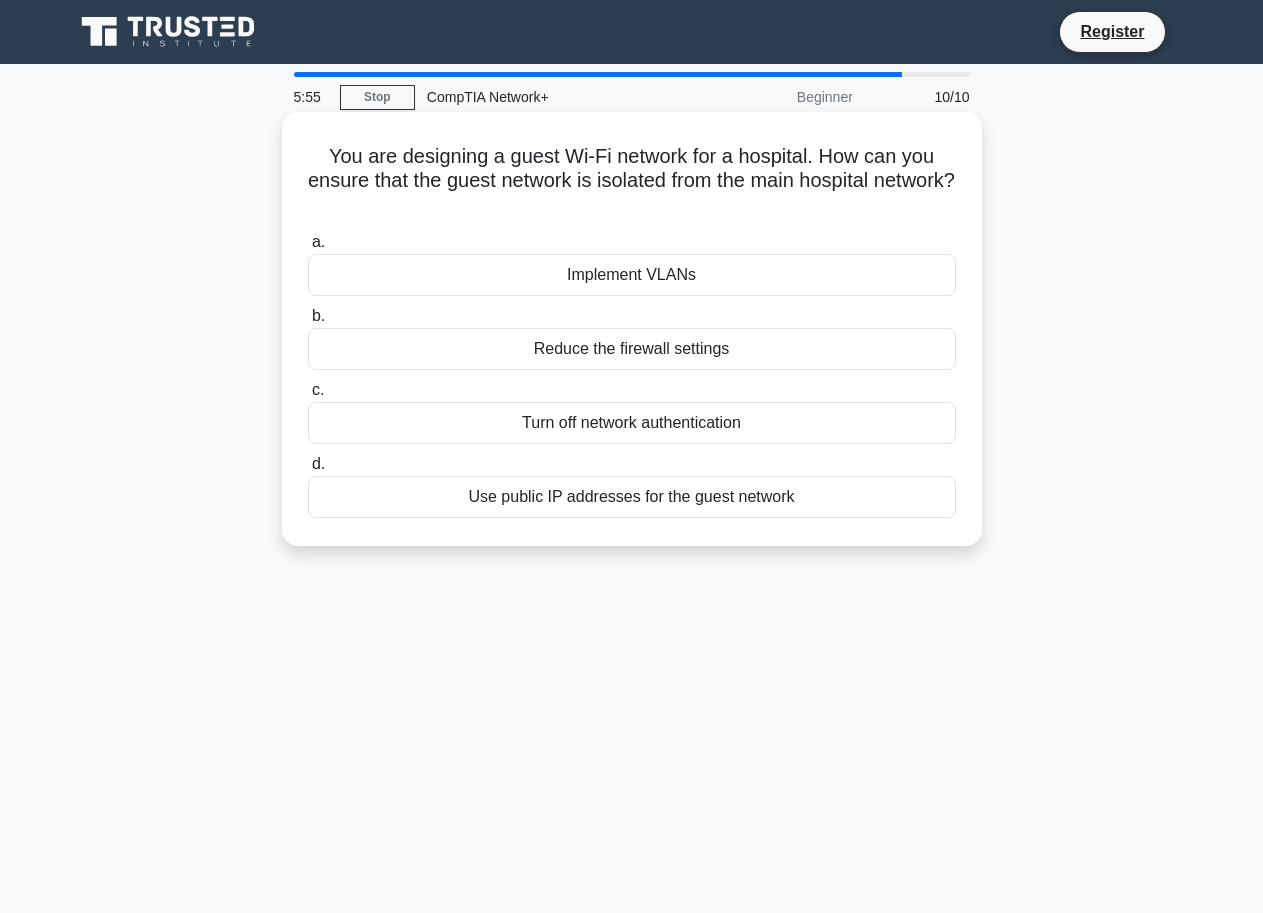 click on "Use public IP addresses for the guest network" at bounding box center [632, 497] 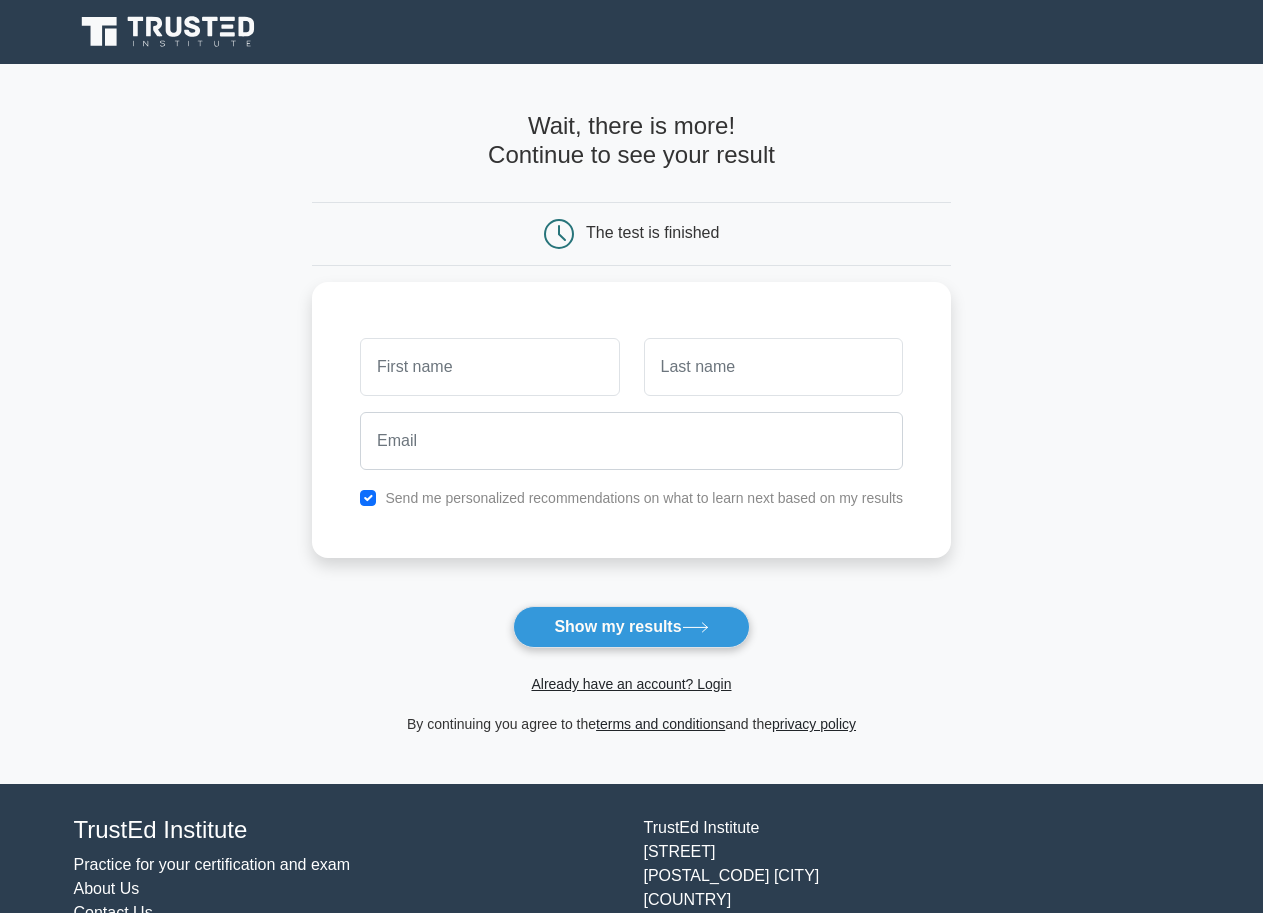 scroll, scrollTop: 0, scrollLeft: 0, axis: both 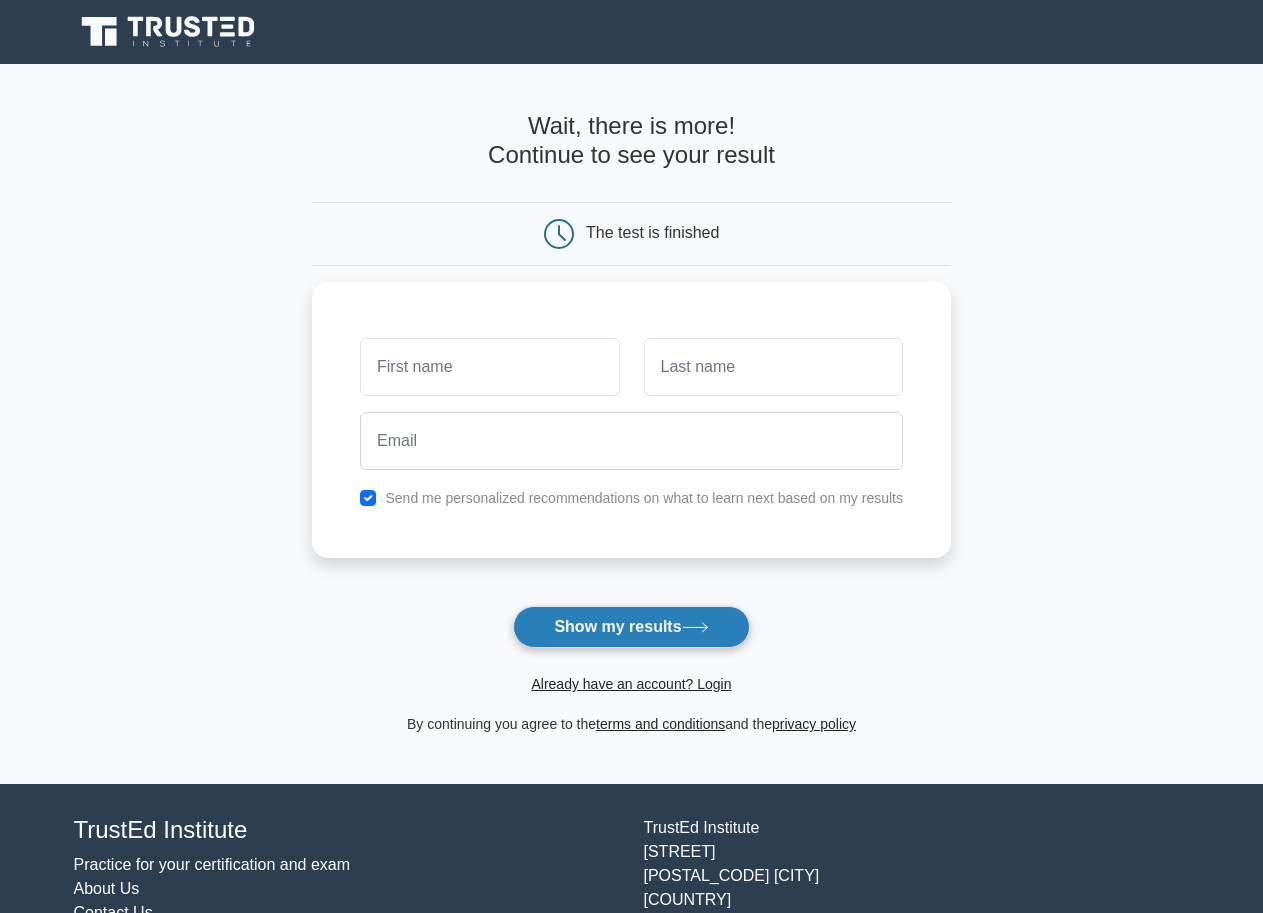 click on "Show my results" at bounding box center (631, 627) 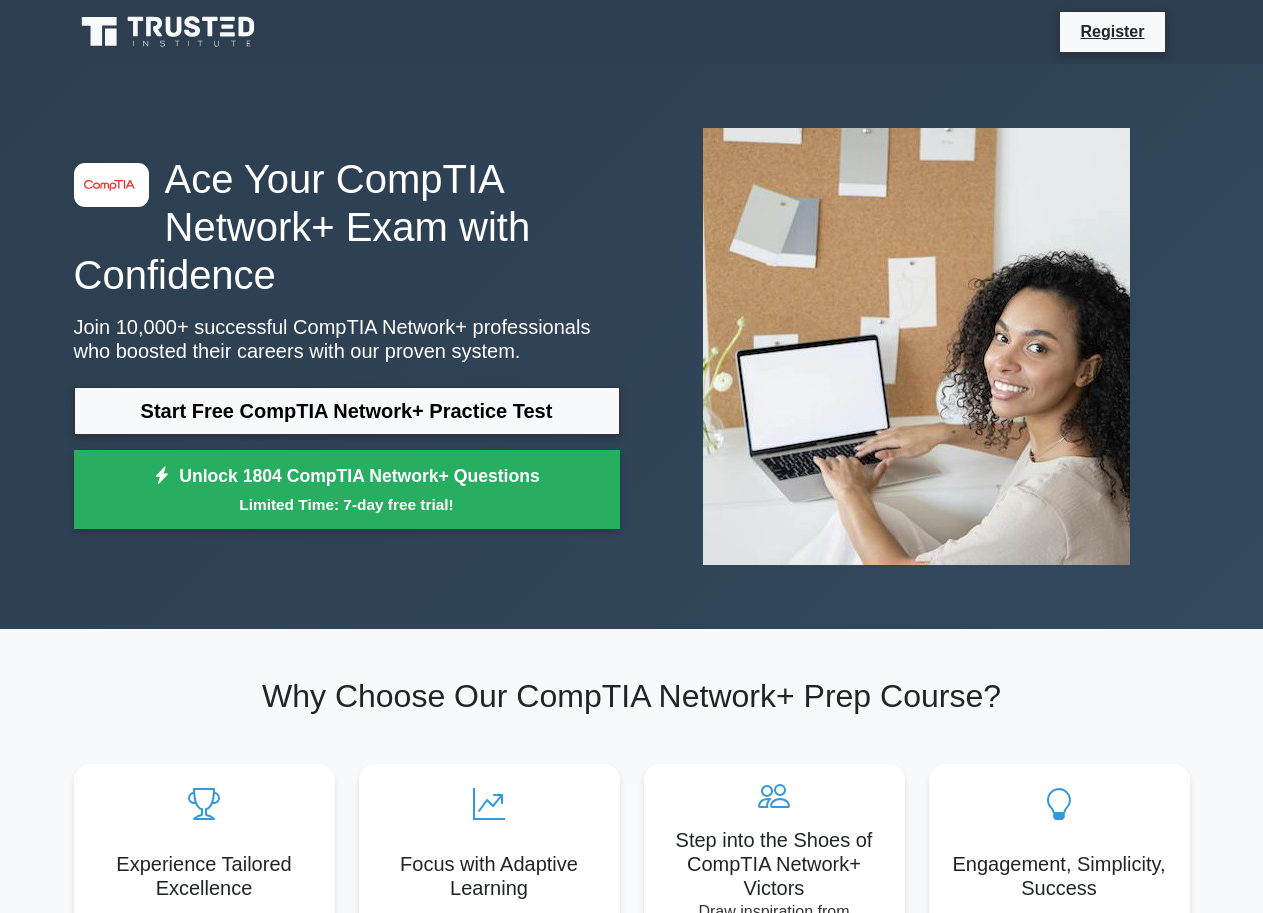 scroll, scrollTop: 0, scrollLeft: 0, axis: both 